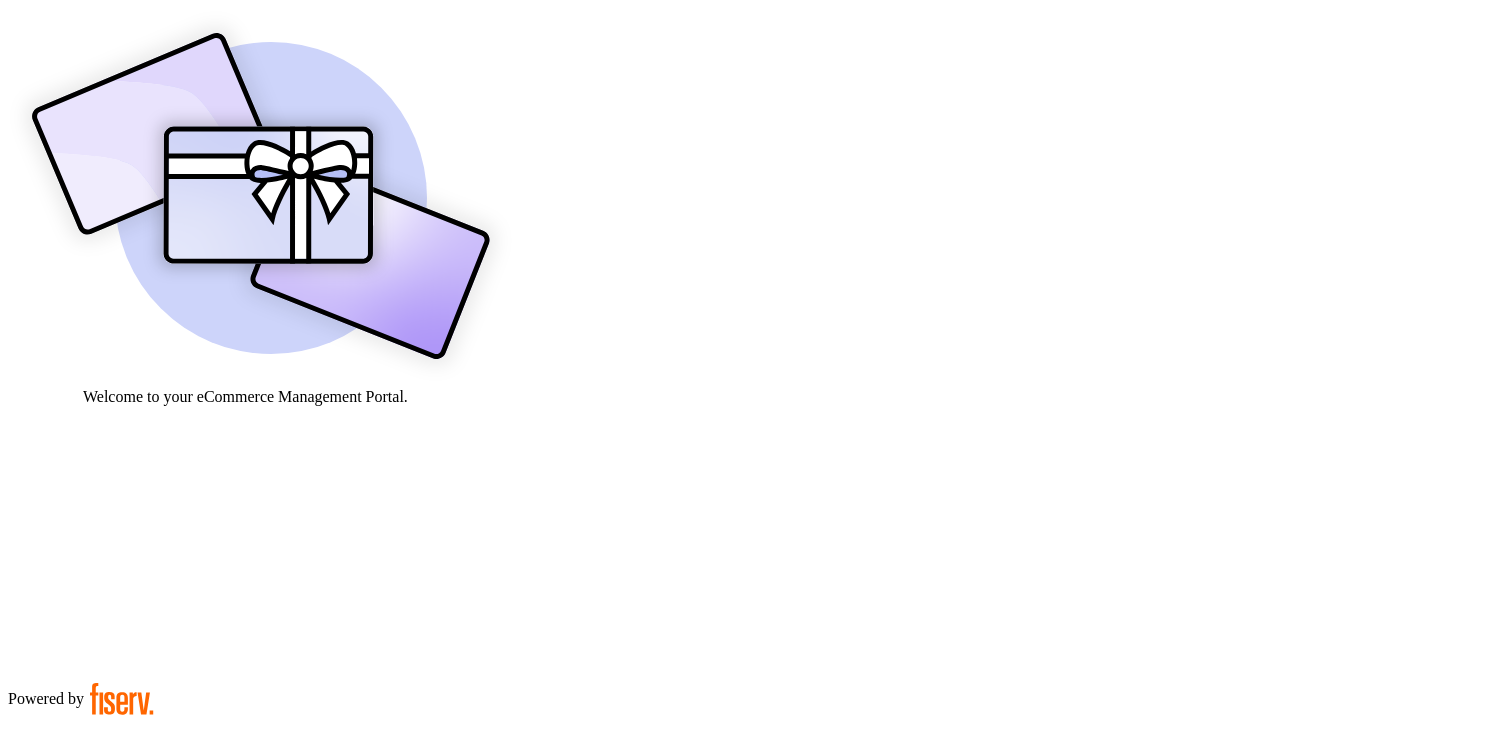 scroll, scrollTop: 0, scrollLeft: 0, axis: both 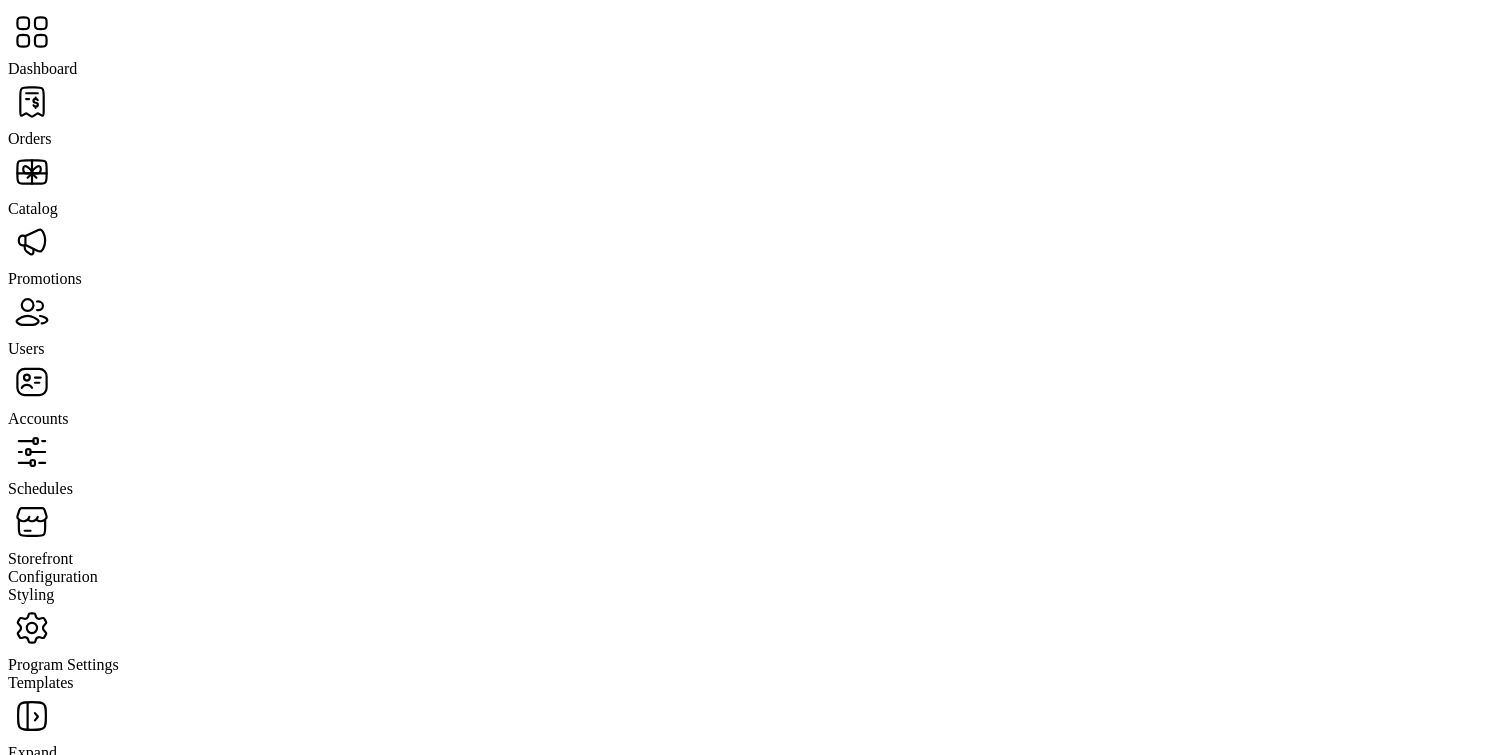 click on "Catalog" at bounding box center (756, 183) 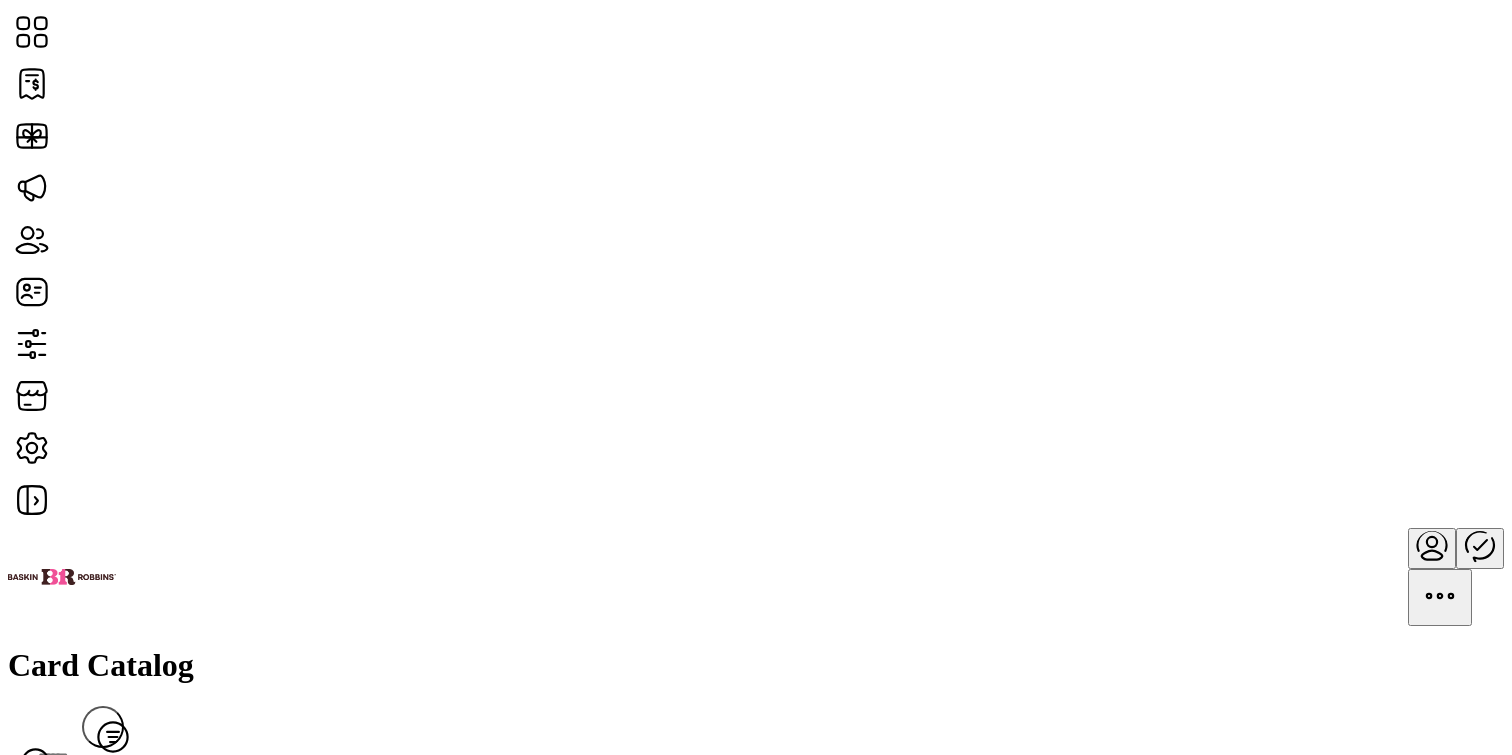 scroll, scrollTop: 0, scrollLeft: 0, axis: both 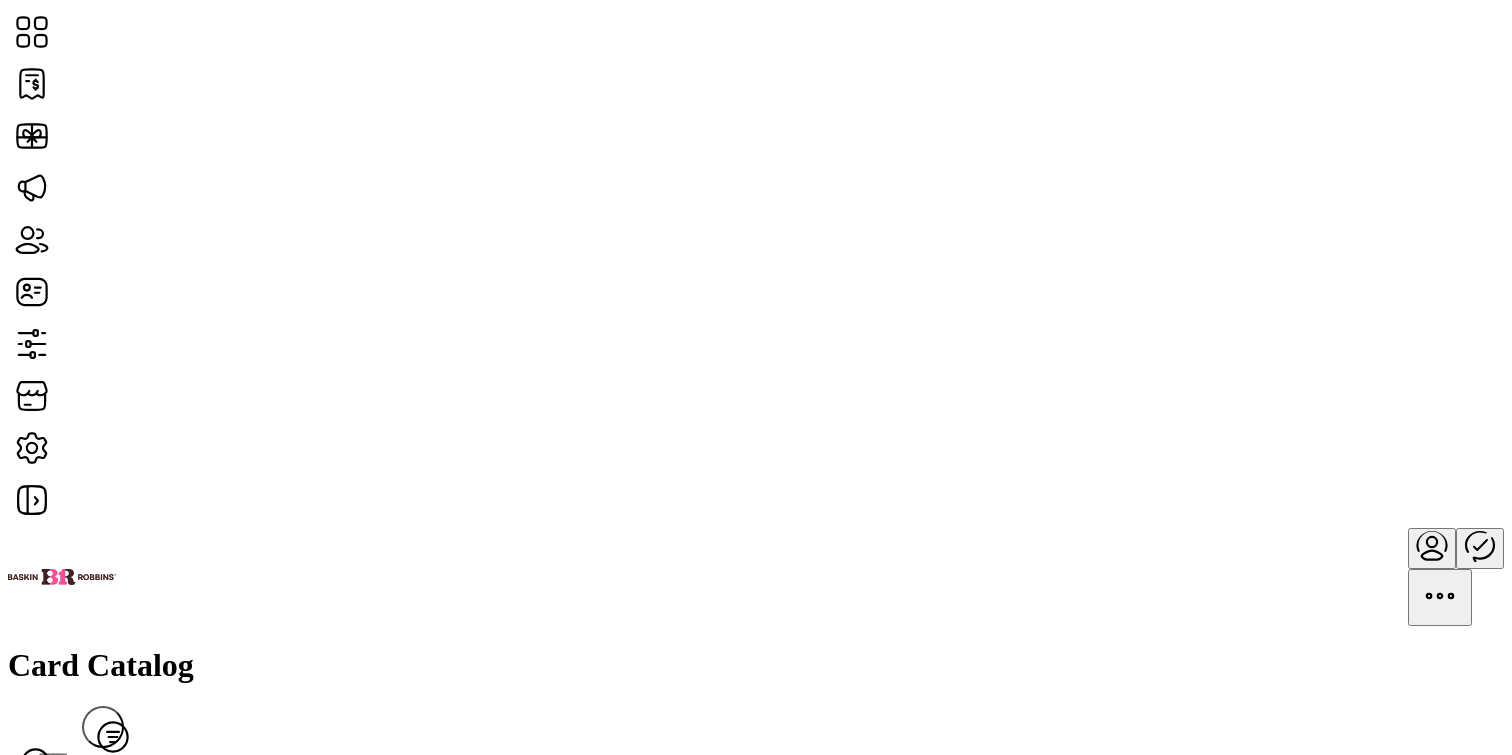 click at bounding box center (45, 755) 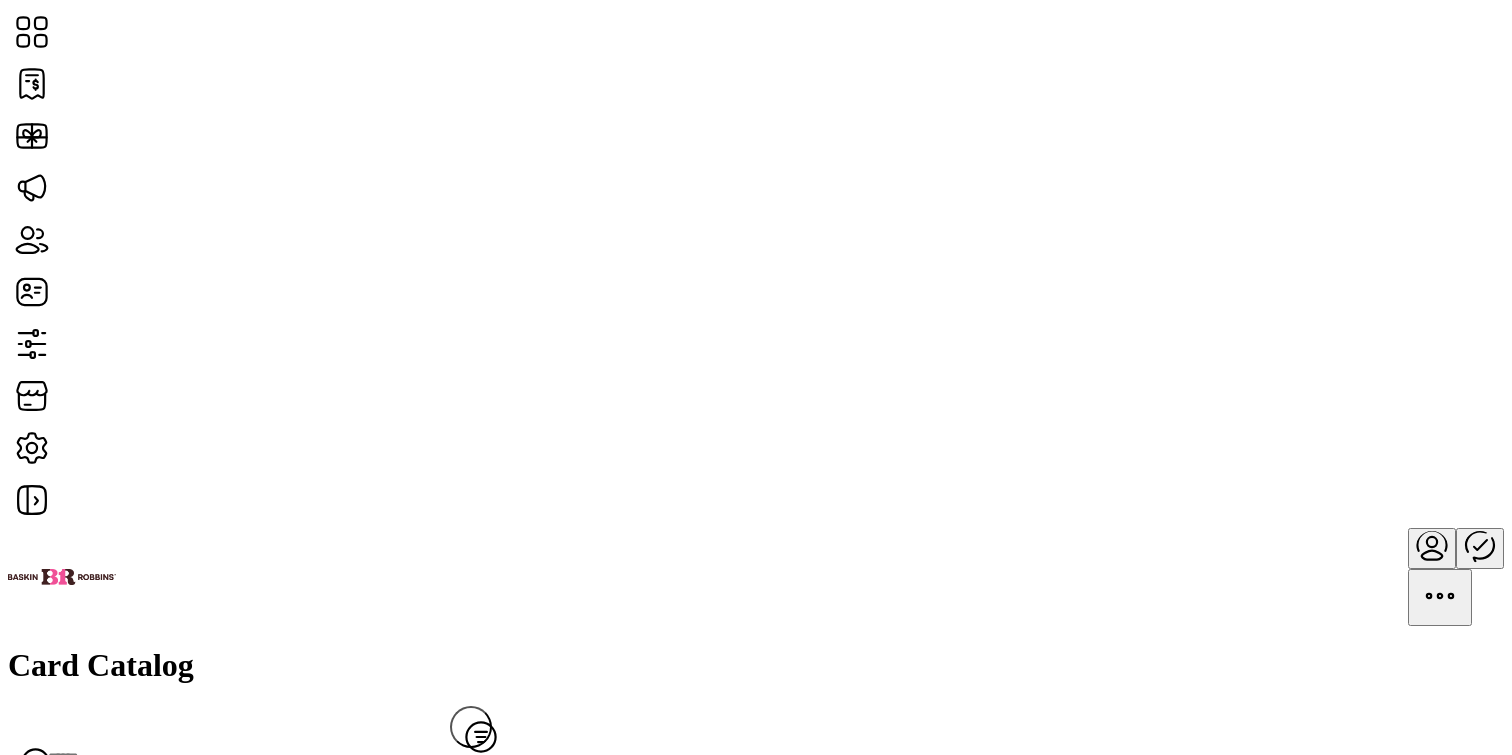 click at bounding box center (229, 758) 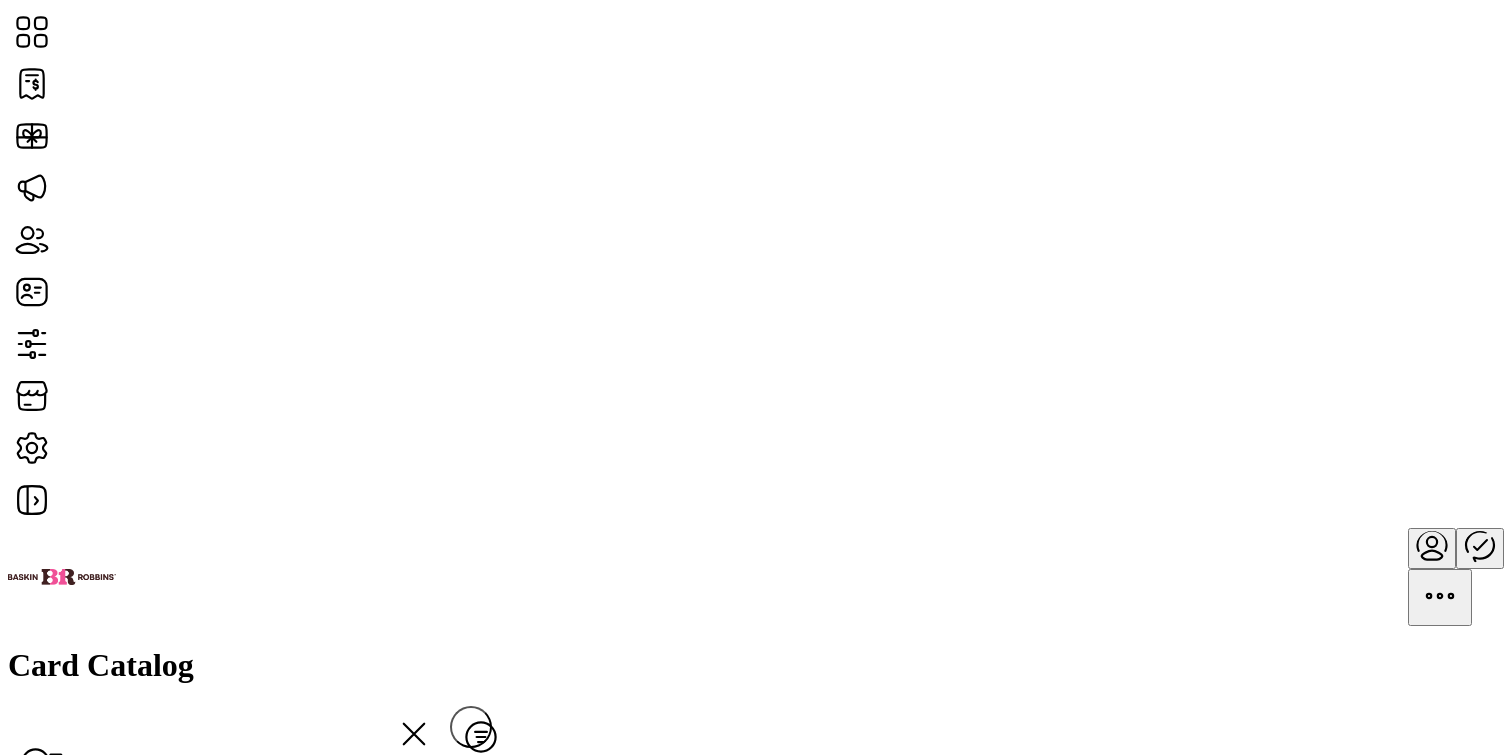 type on "***" 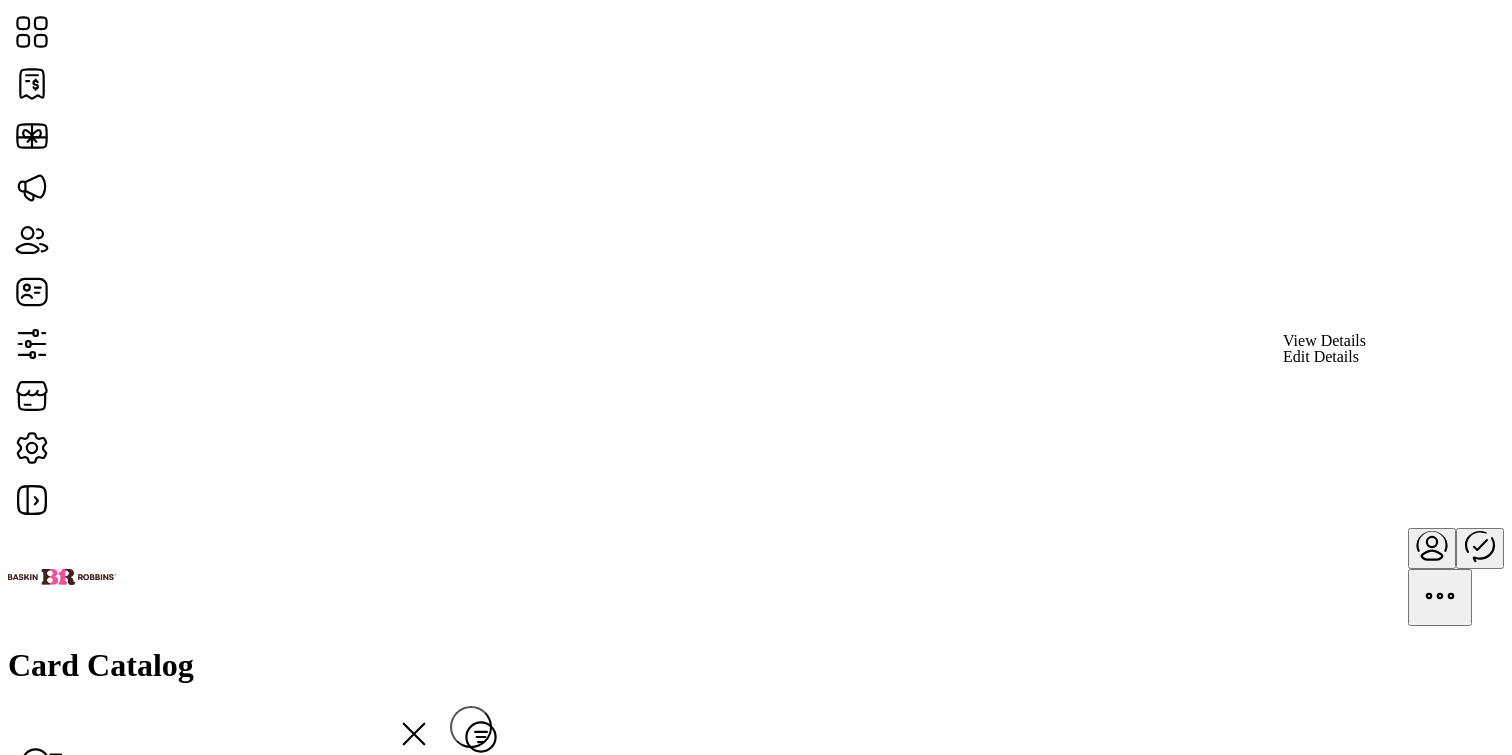 click on "Edit Details" at bounding box center (1321, 357) 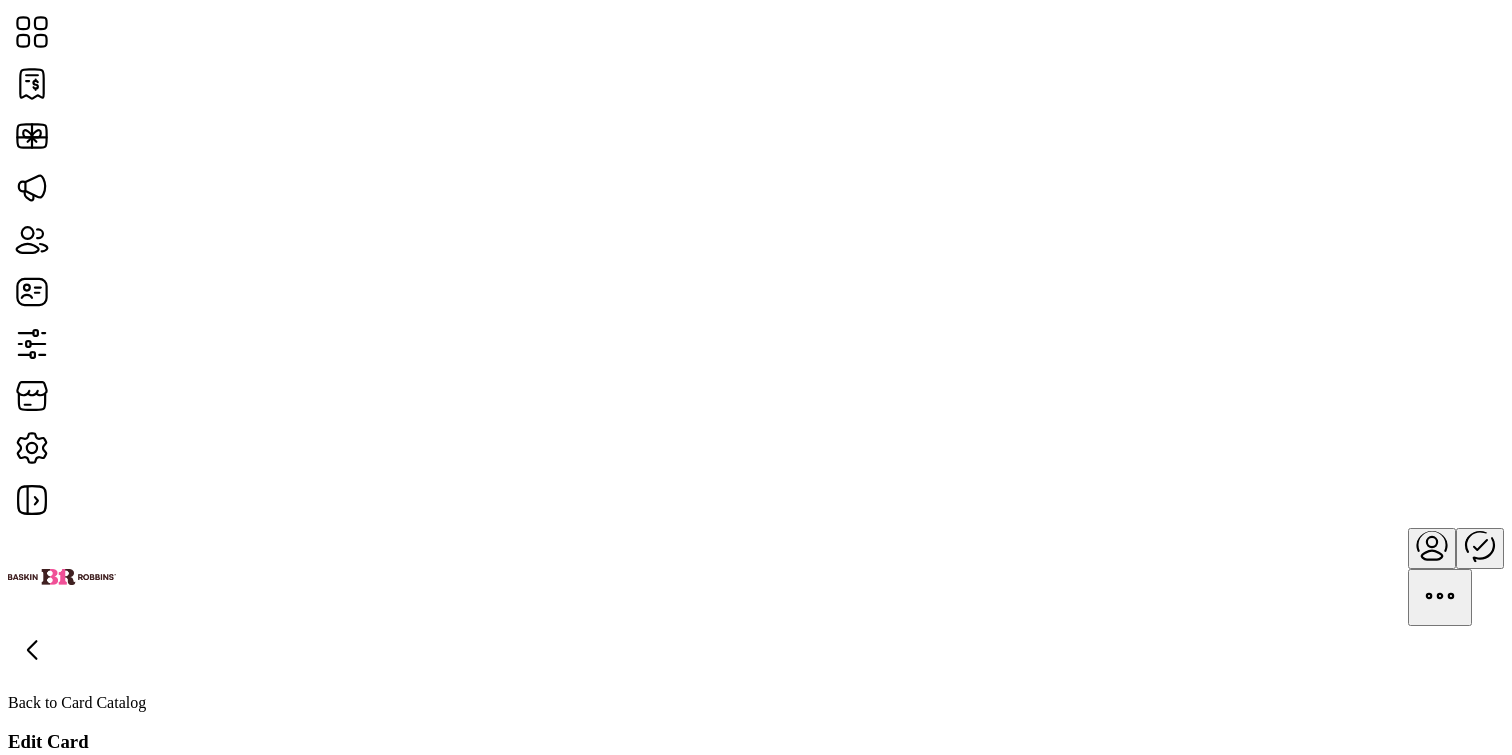 scroll, scrollTop: 44, scrollLeft: 0, axis: vertical 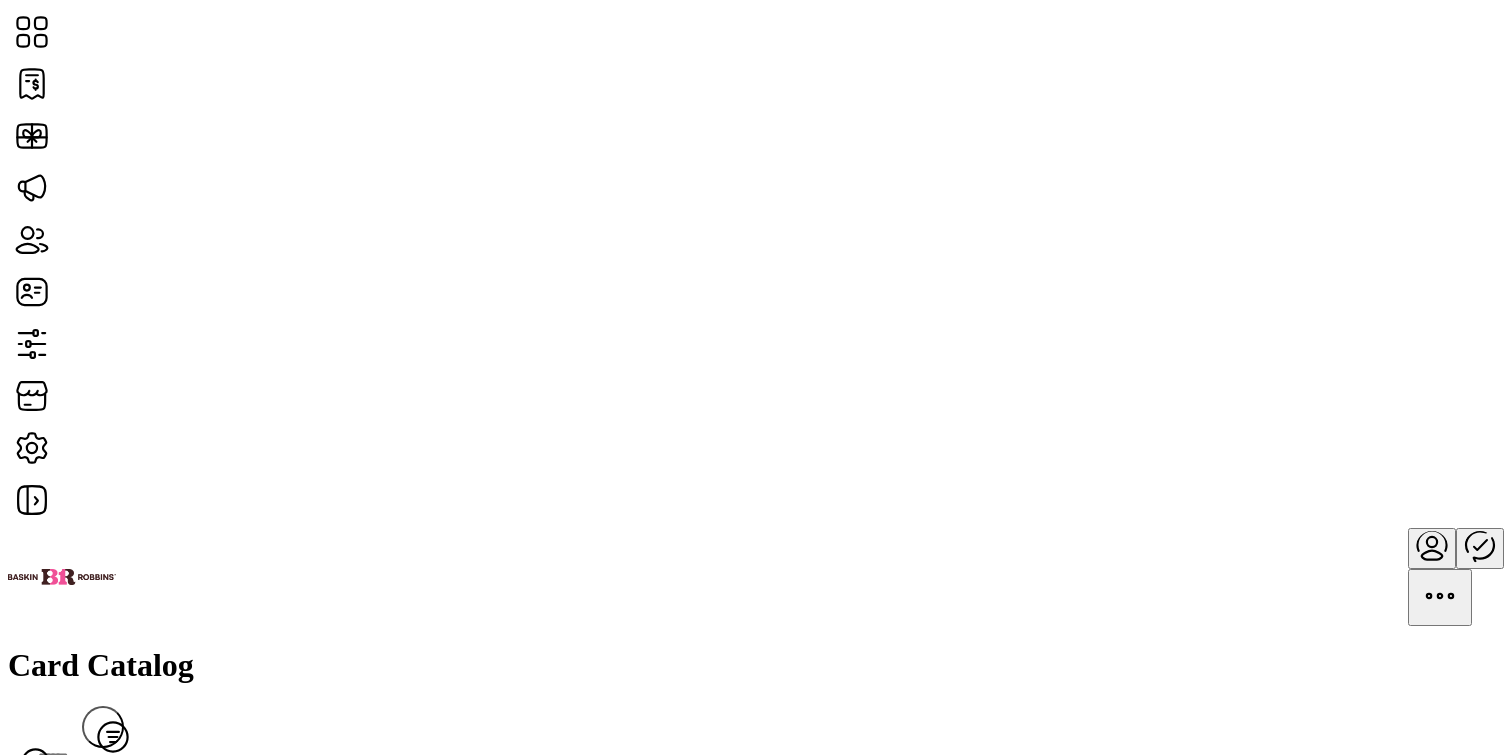 type 